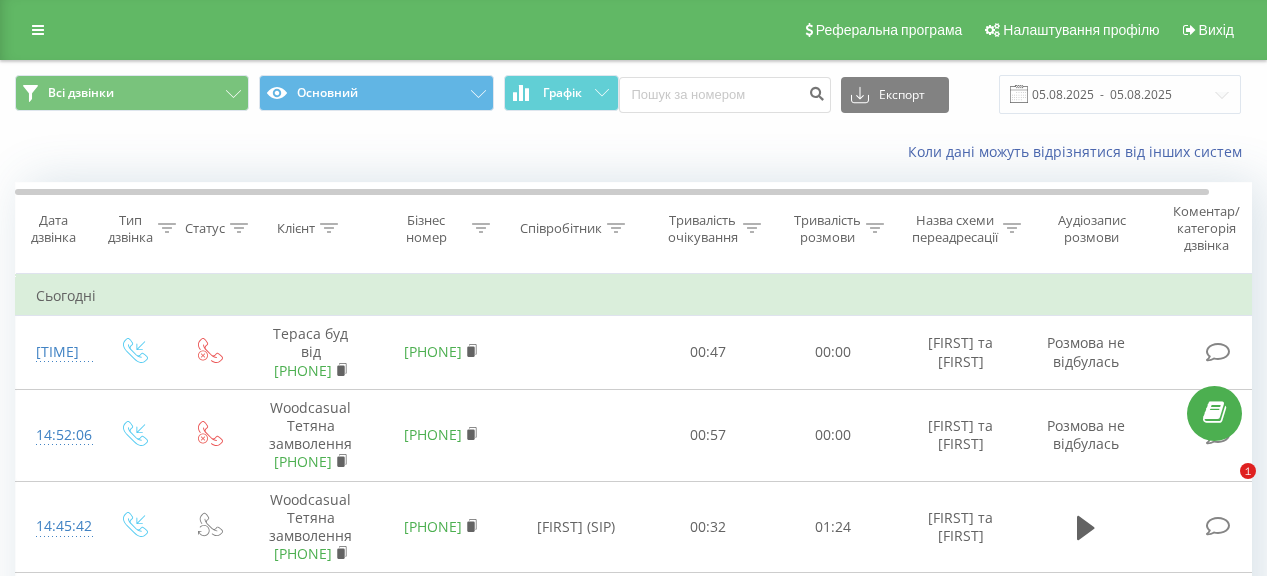 scroll, scrollTop: 100, scrollLeft: 0, axis: vertical 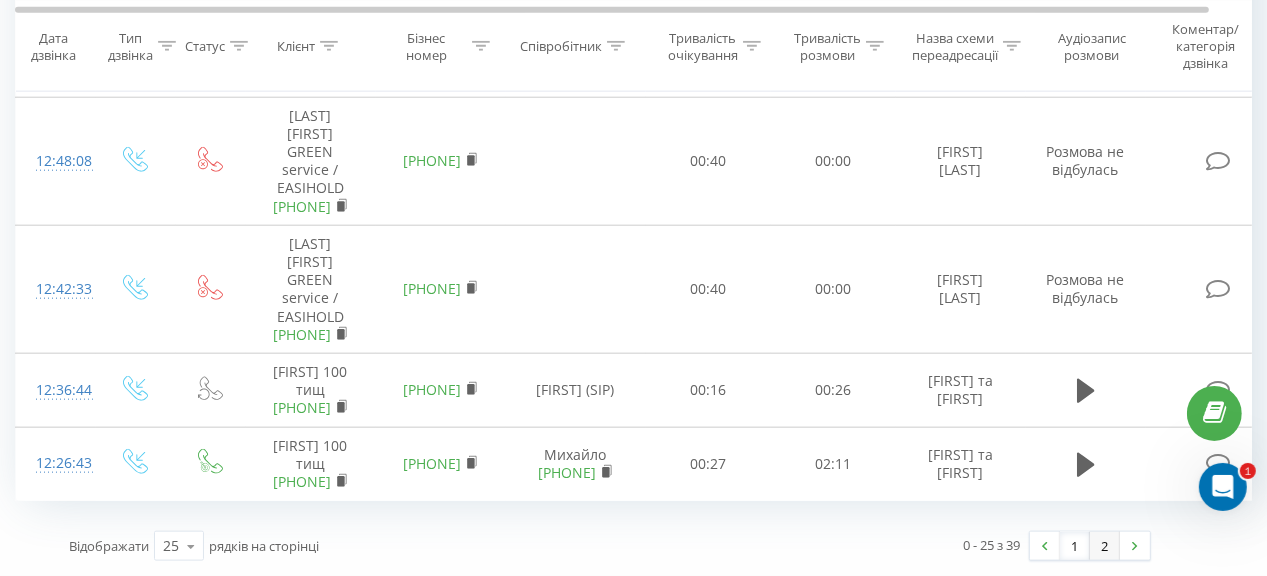 click on "2" at bounding box center [1105, 546] 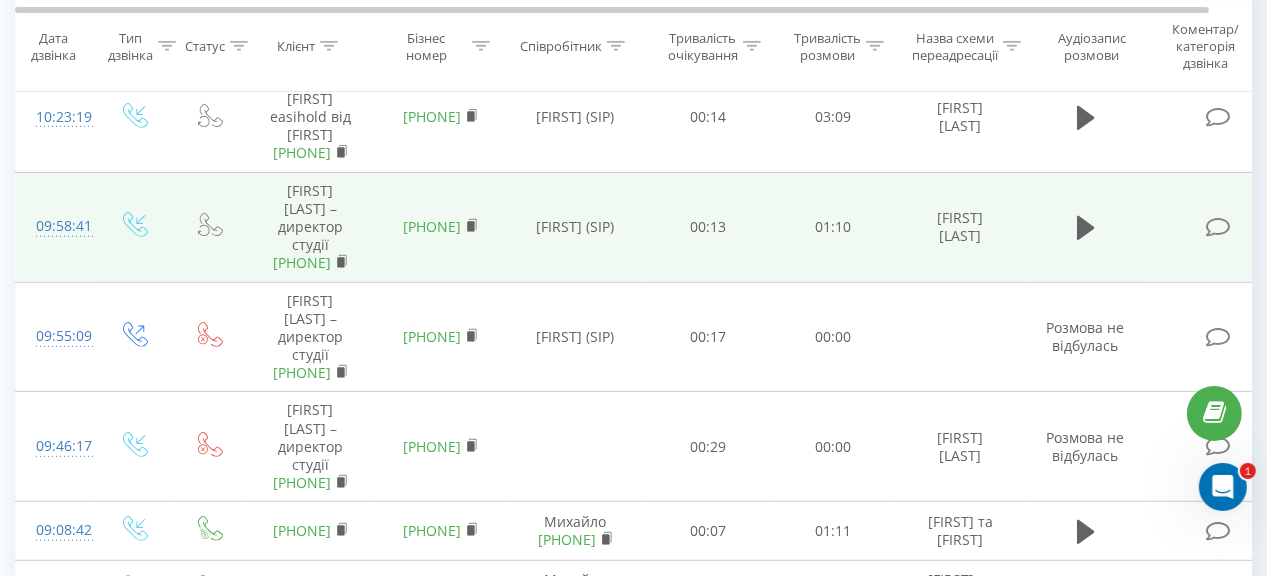 scroll, scrollTop: 656, scrollLeft: 0, axis: vertical 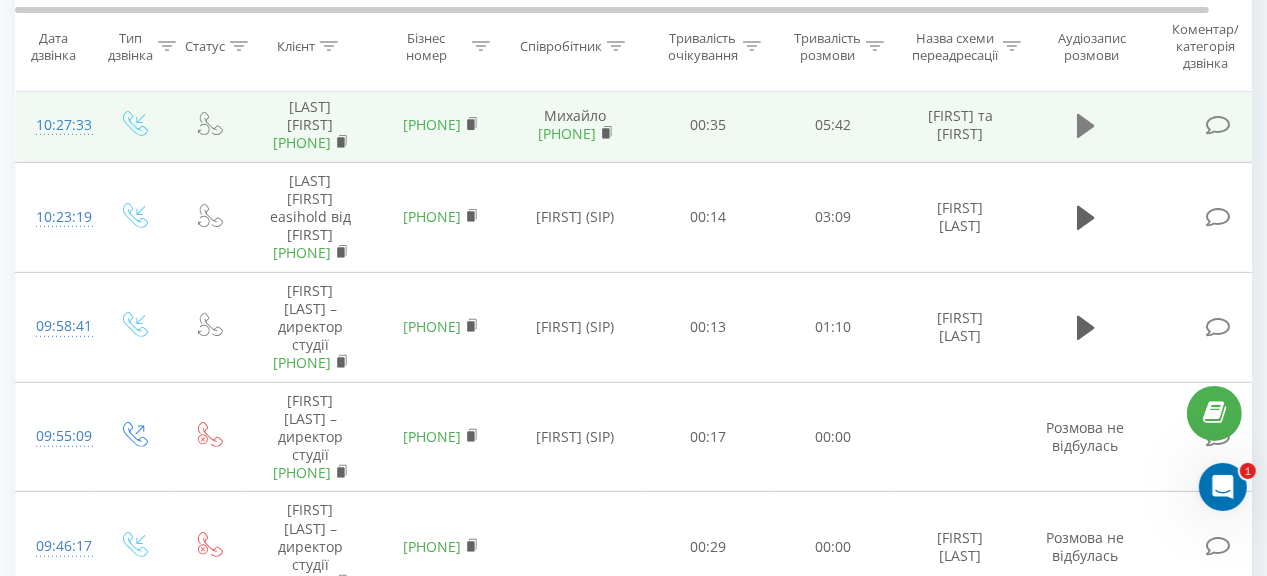click 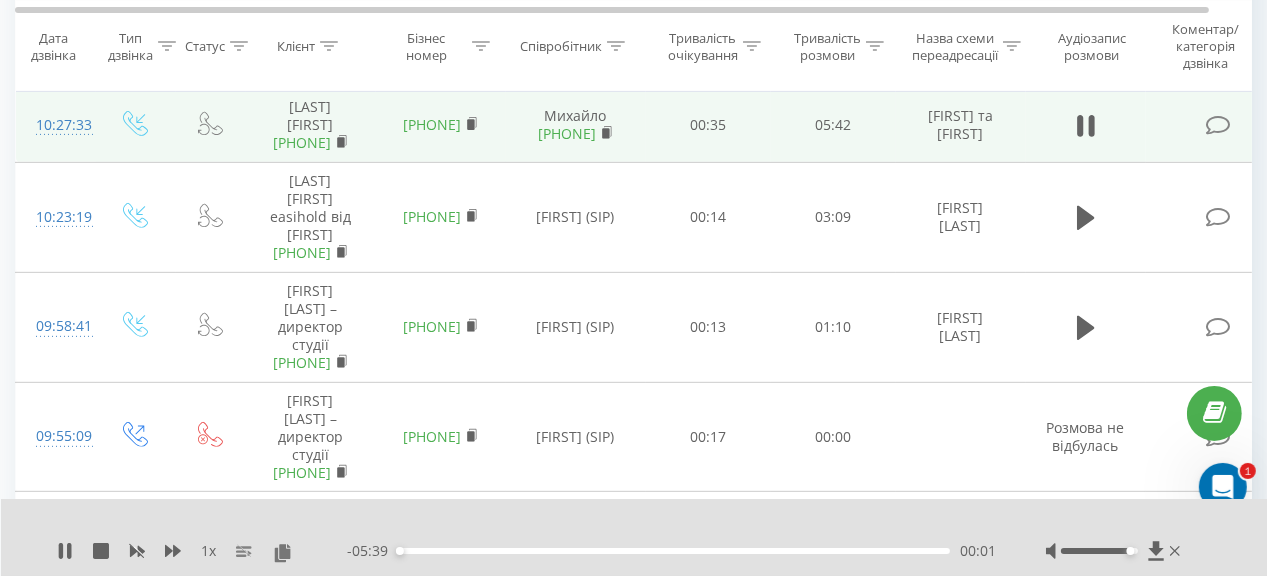 drag, startPoint x: 1101, startPoint y: 551, endPoint x: 1138, endPoint y: 555, distance: 37.215588 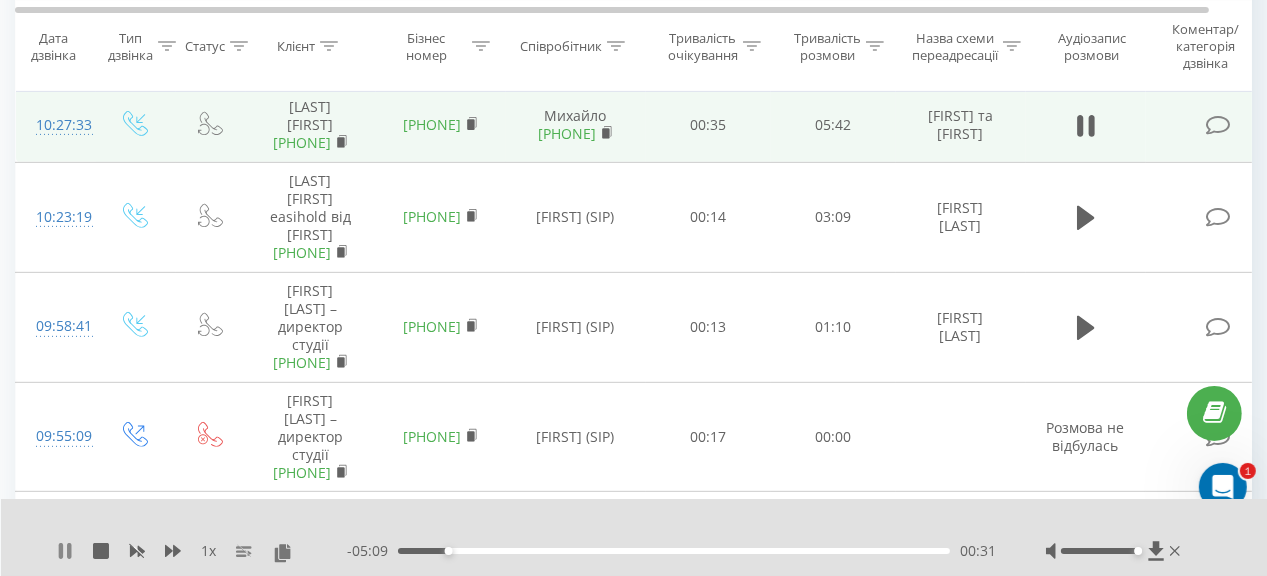 click 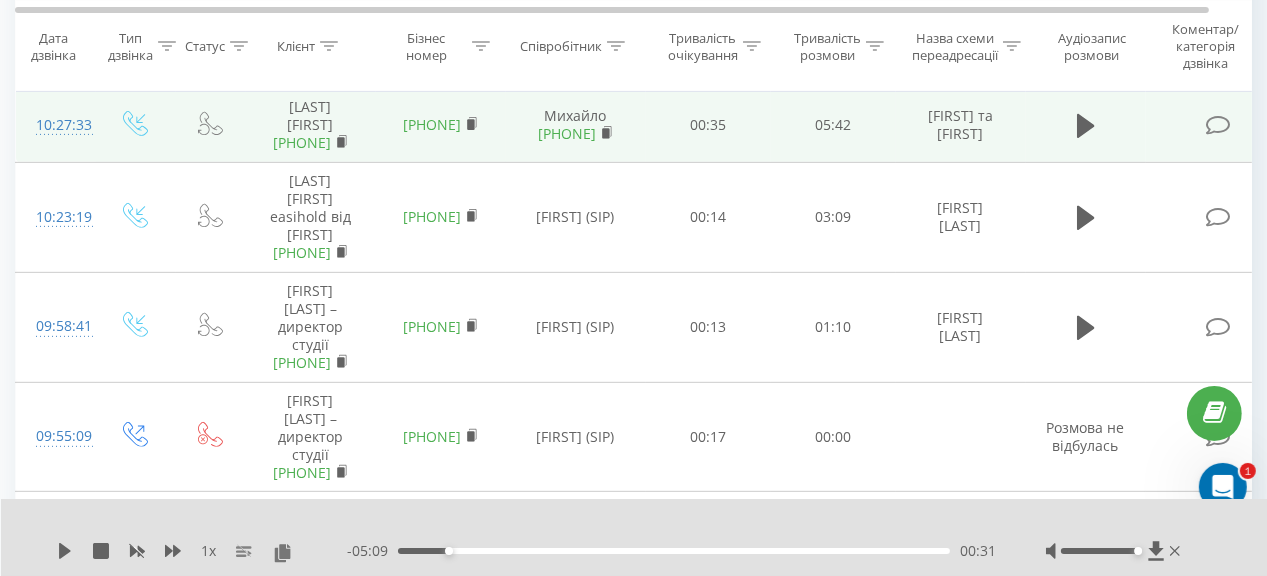 click on "- 05:09 00:31   00:31" at bounding box center (671, 551) 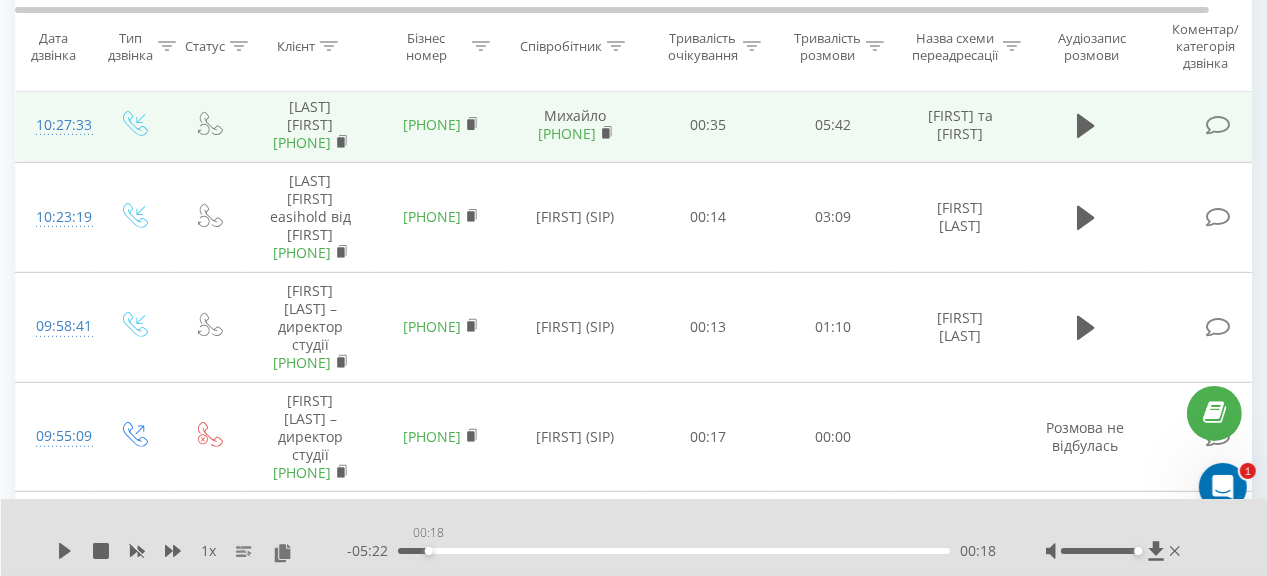 click on "00:18" at bounding box center (674, 551) 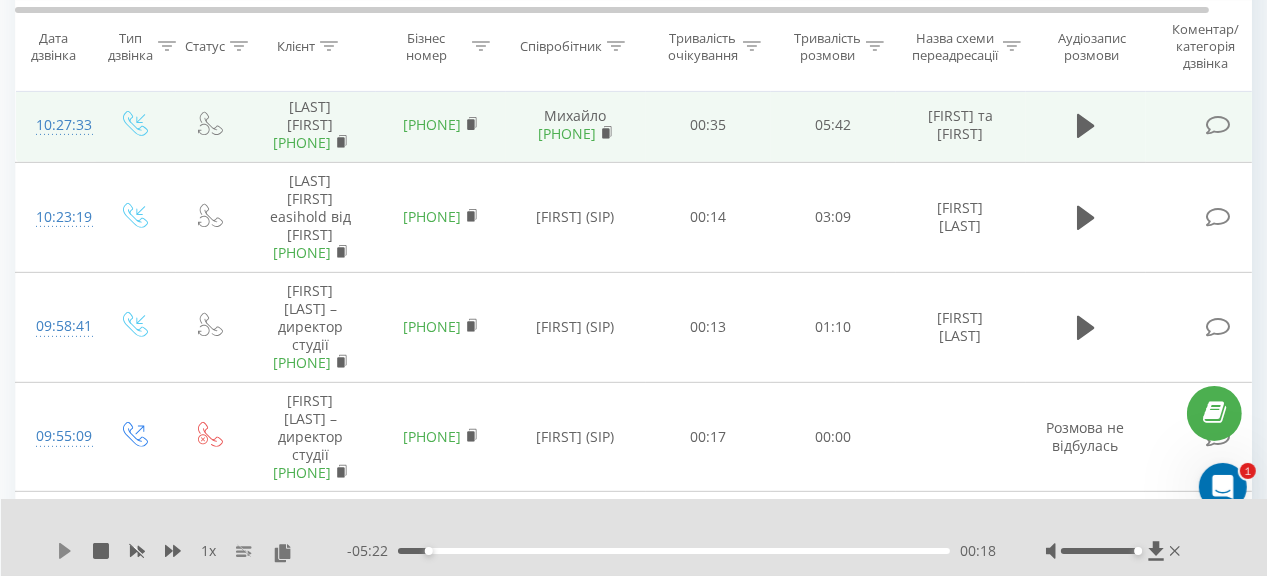 click 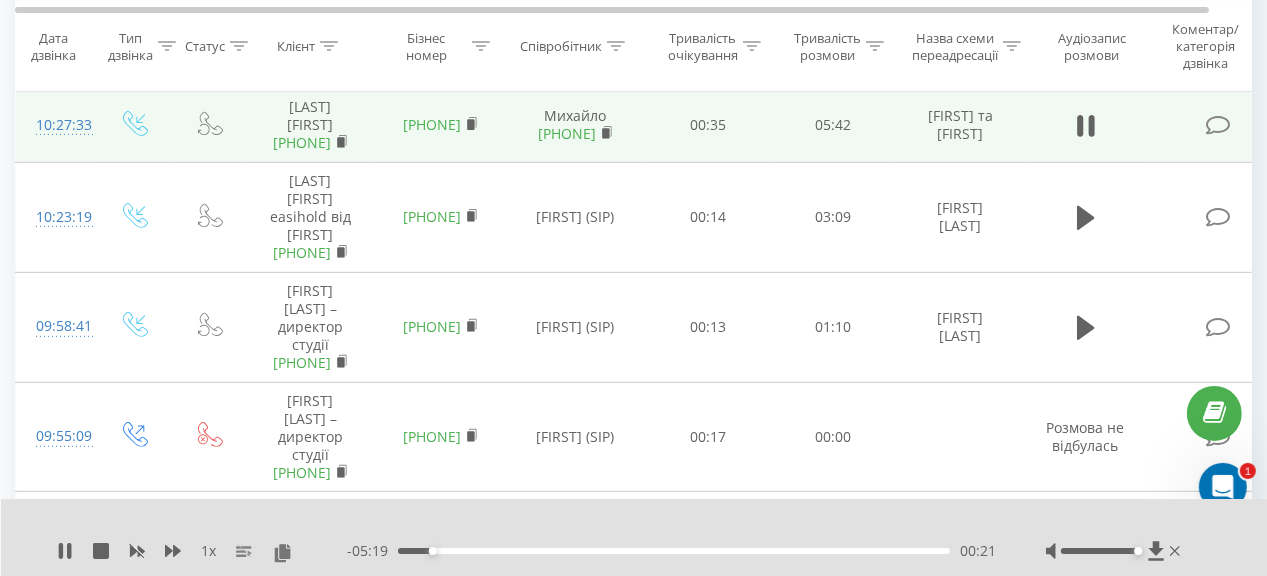 click on "00:21" at bounding box center (674, 551) 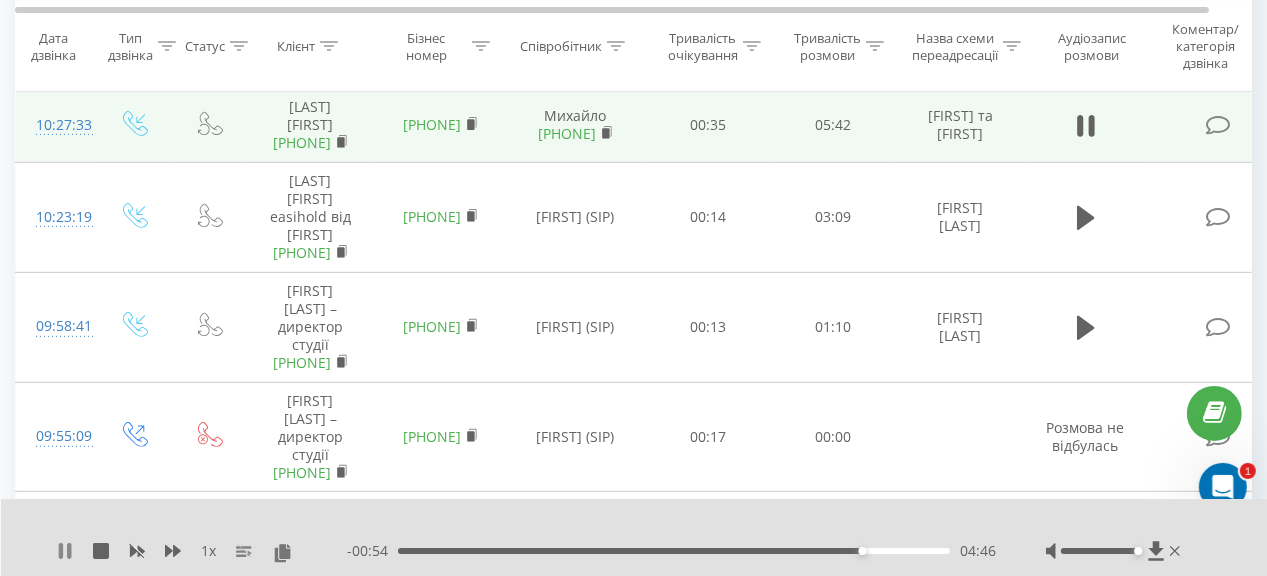 click 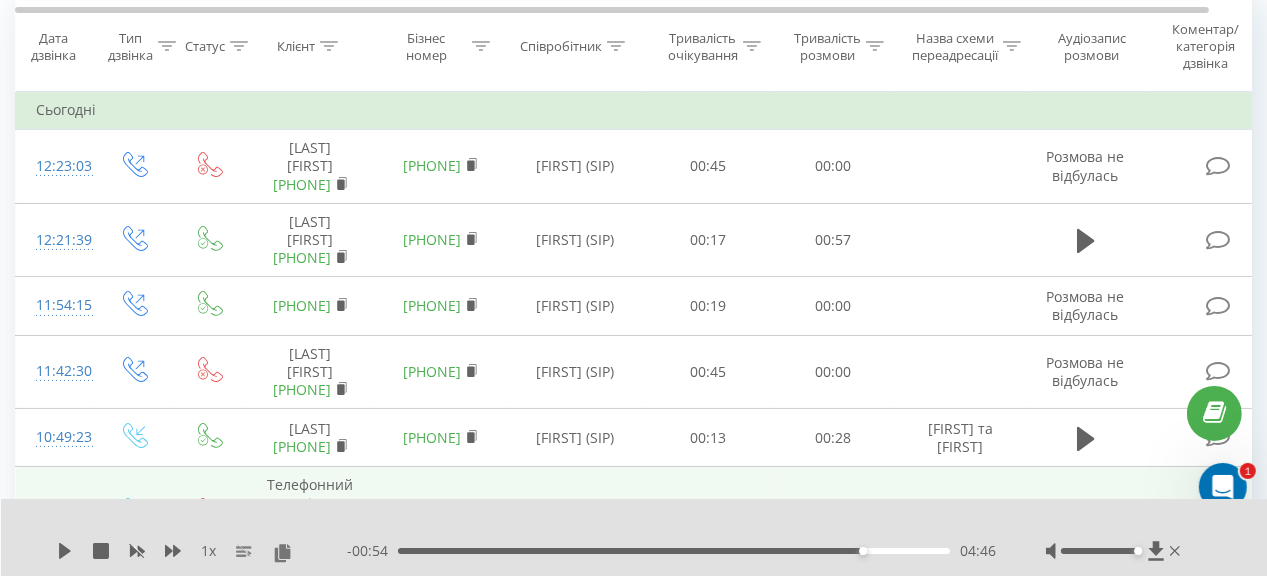 scroll, scrollTop: 156, scrollLeft: 0, axis: vertical 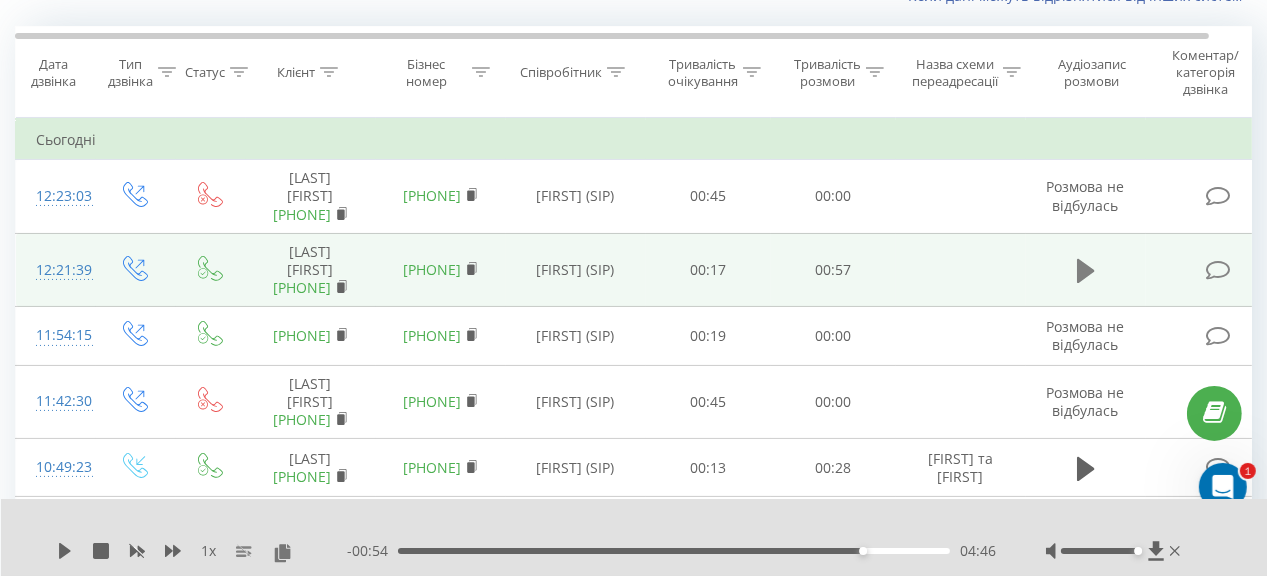 click 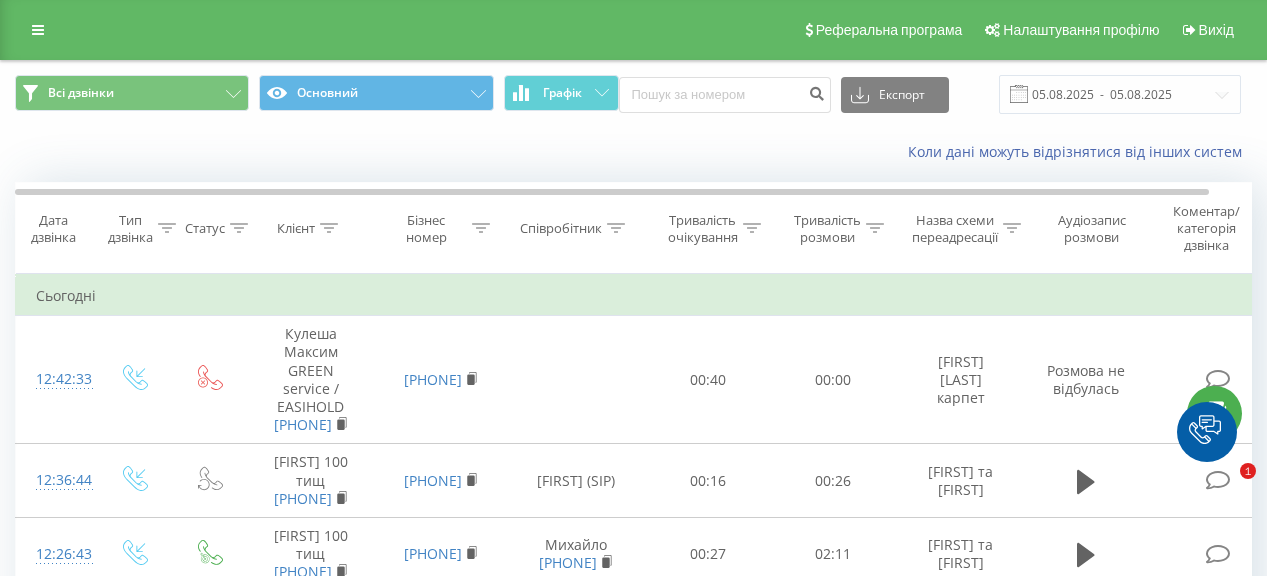 scroll, scrollTop: 156, scrollLeft: 0, axis: vertical 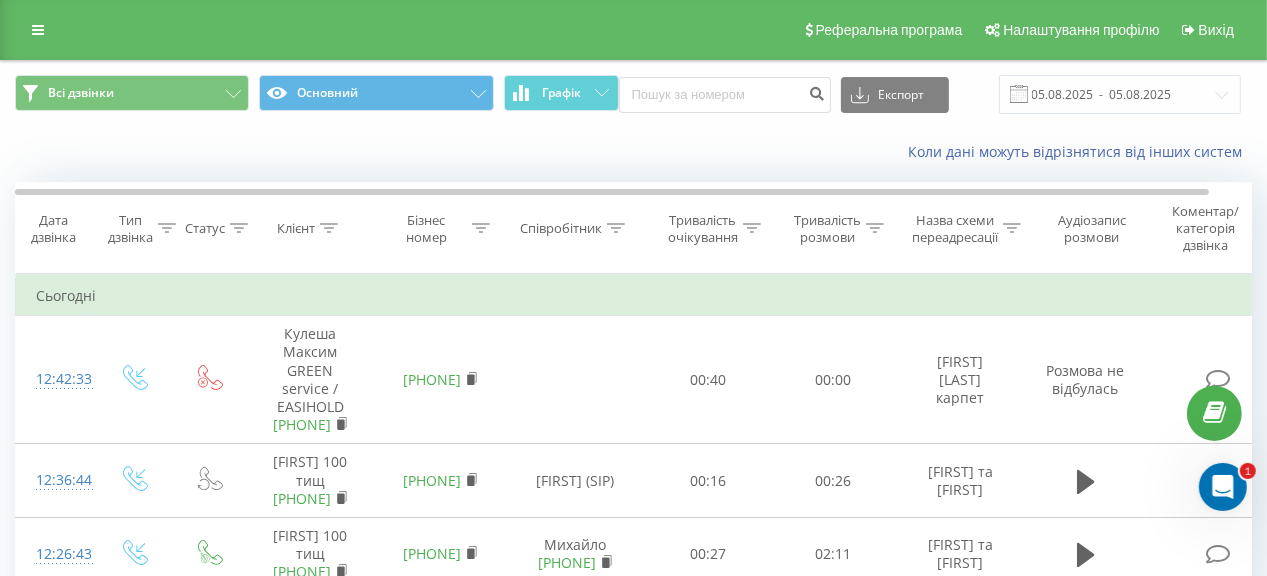 click on "Дата дзвінка" at bounding box center [53, 229] 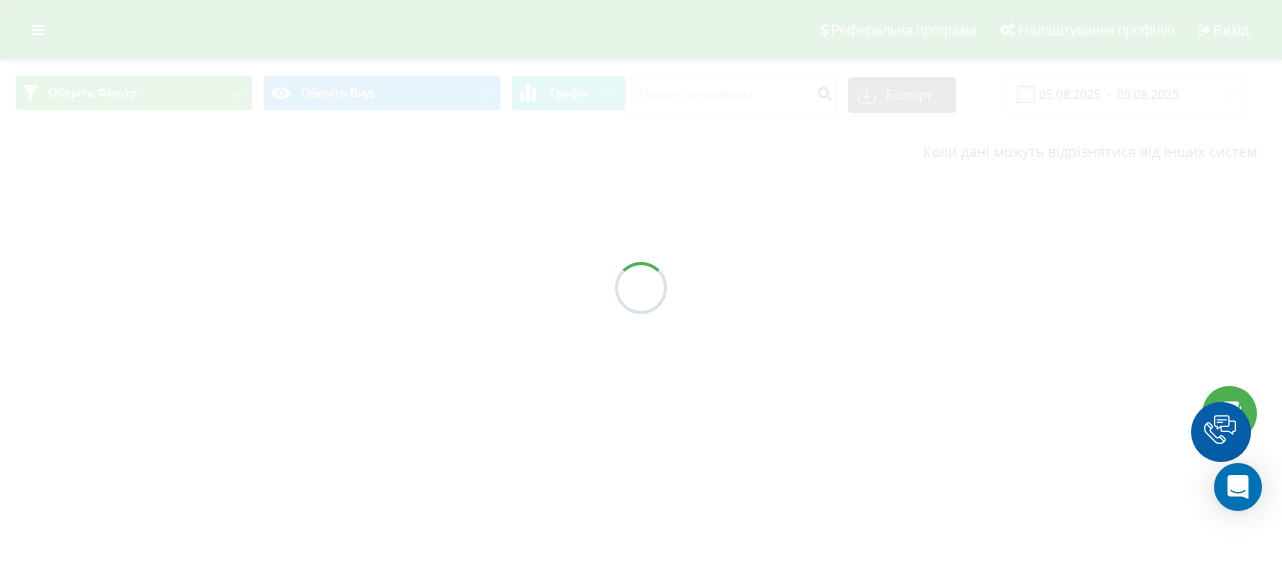 scroll, scrollTop: 0, scrollLeft: 0, axis: both 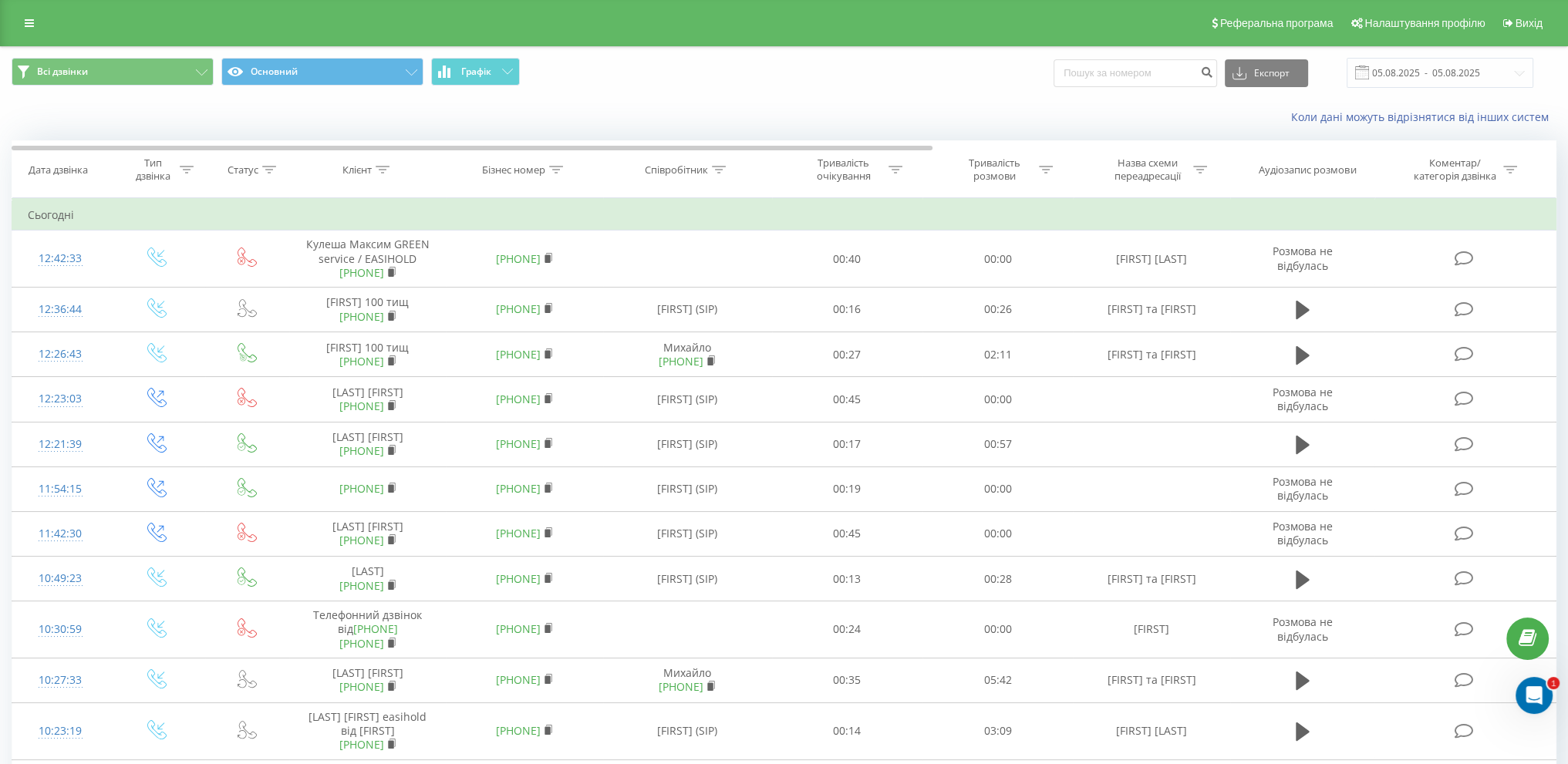 click 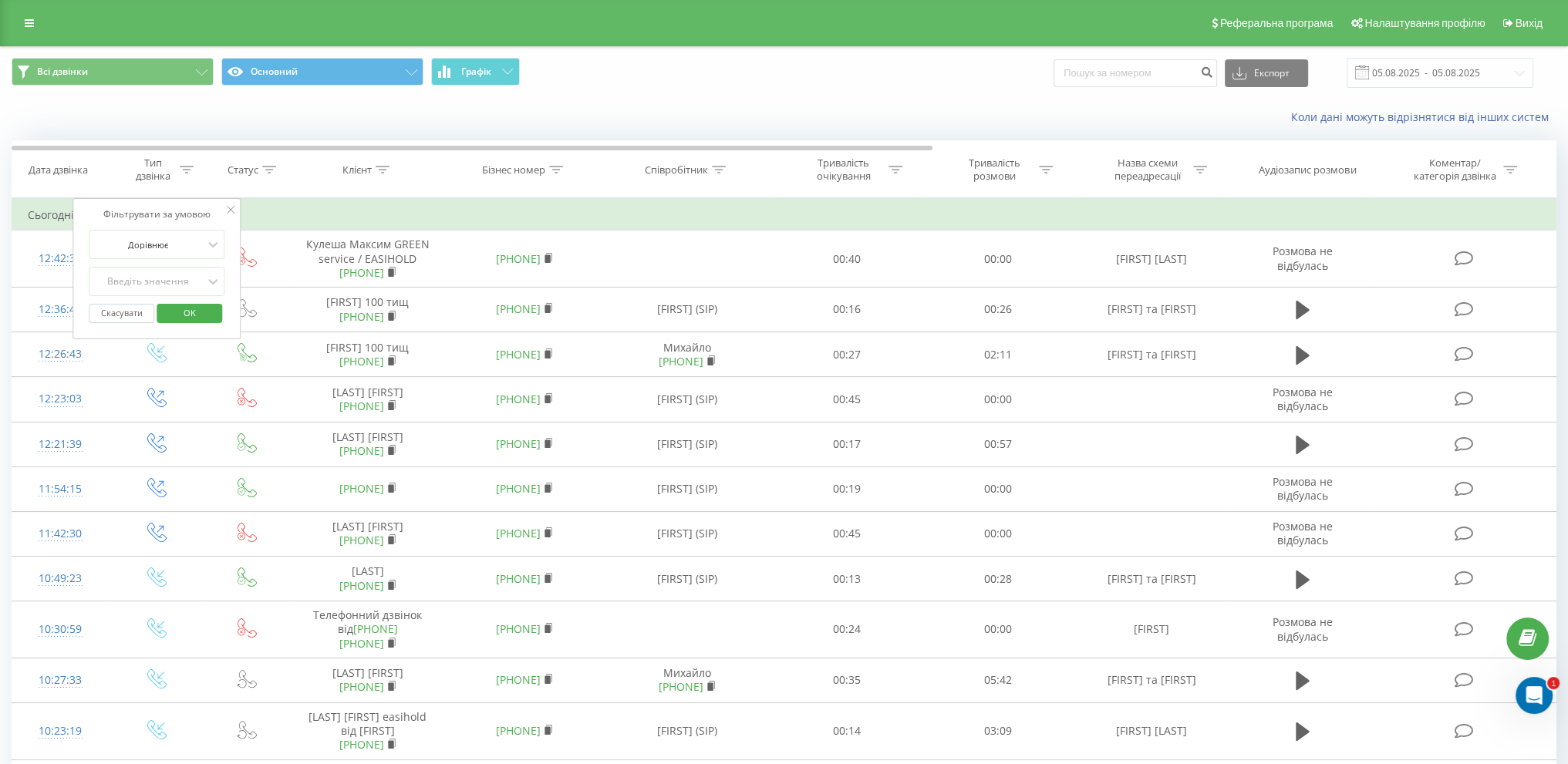 click 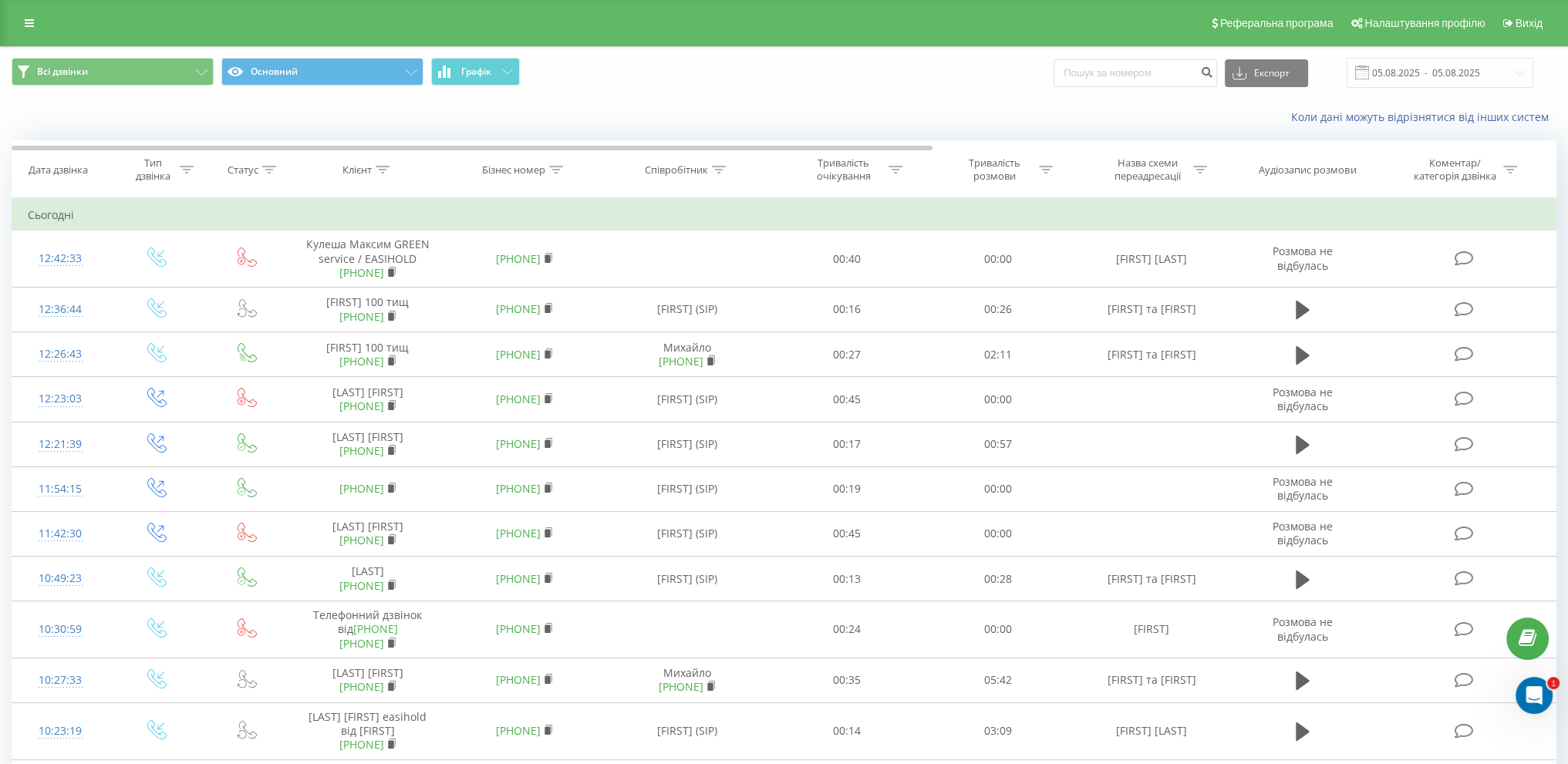 click on "Статус" at bounding box center [243, 170] 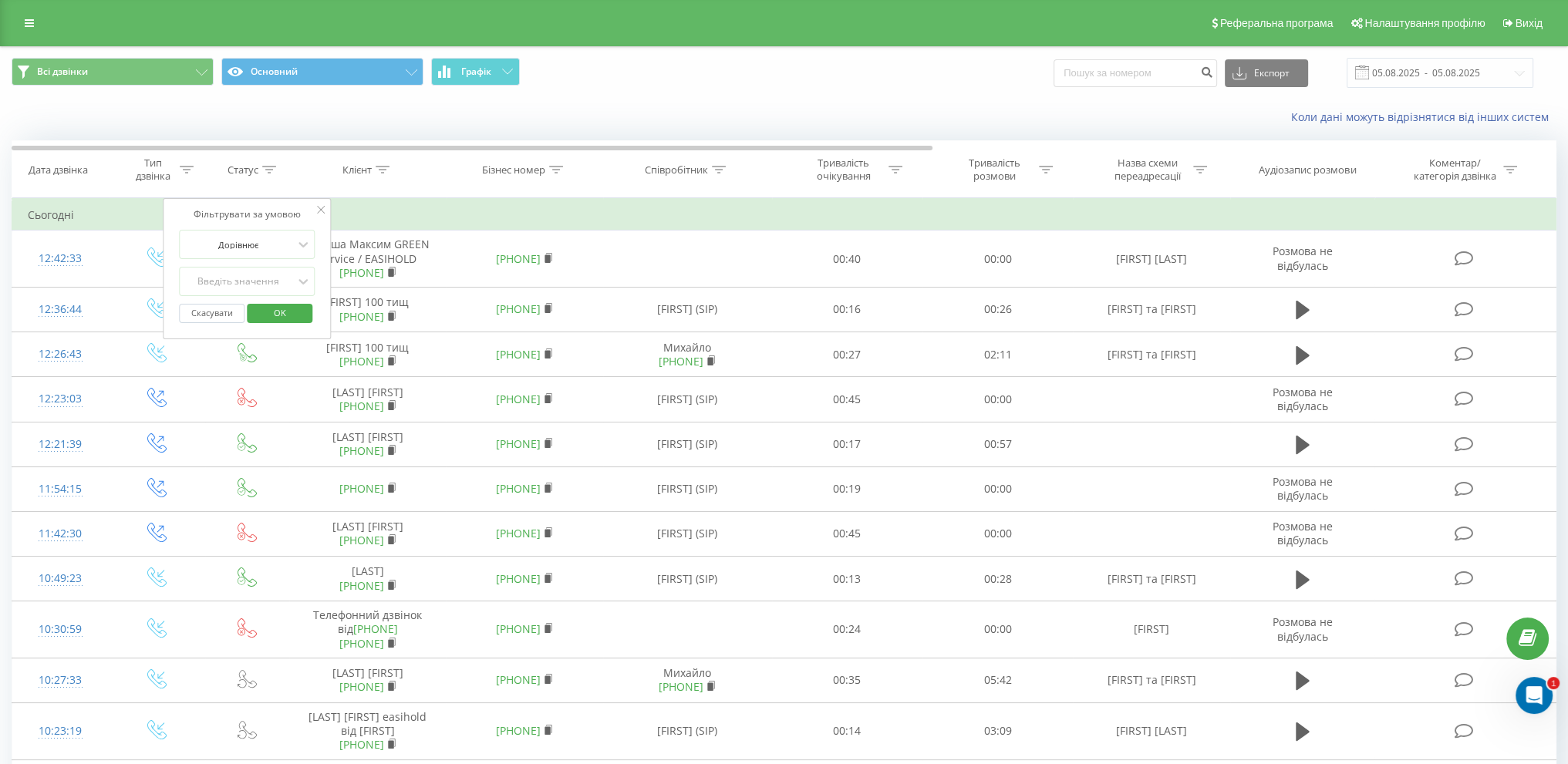 click on "Статус" at bounding box center (251, 170) 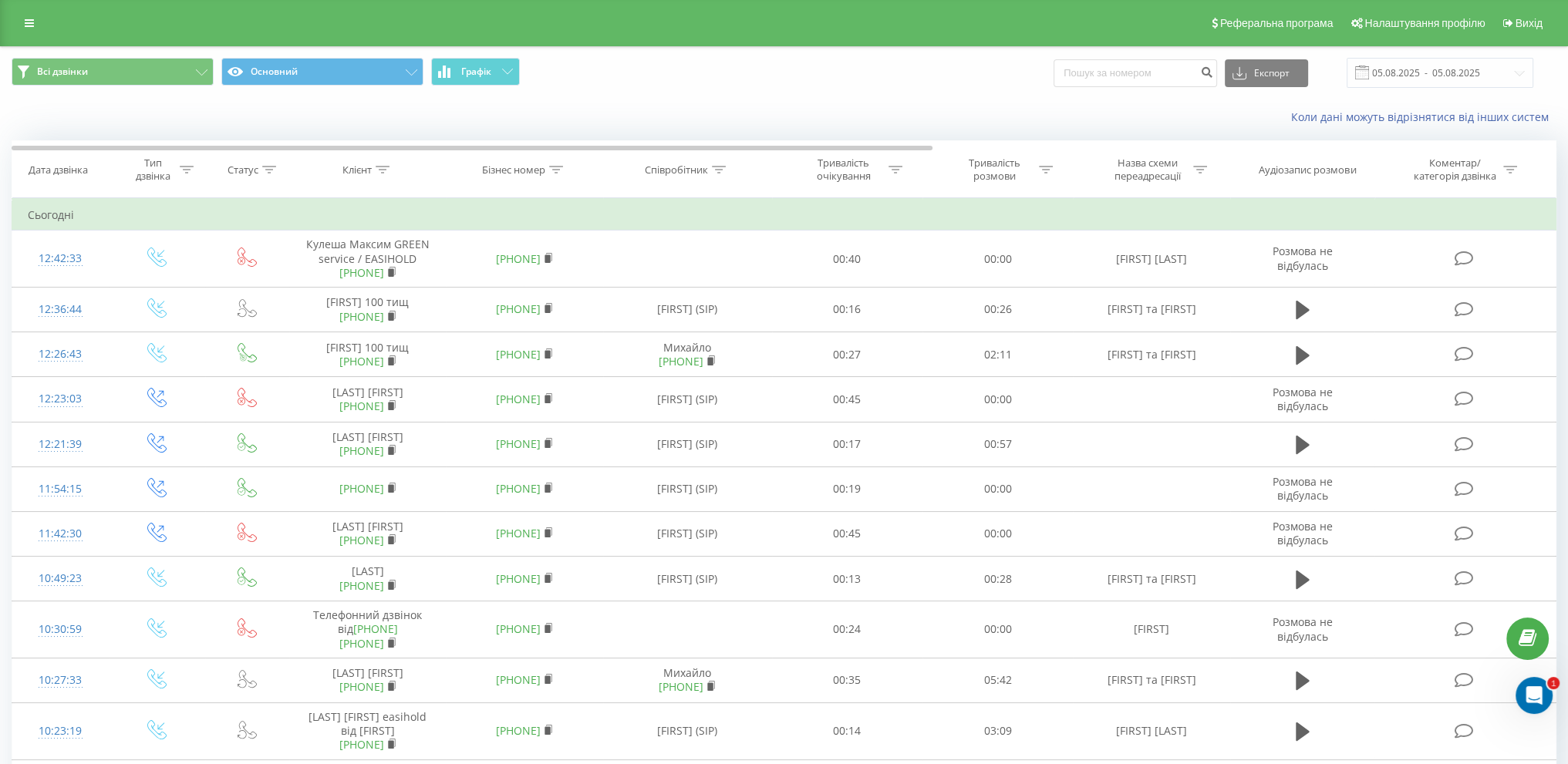 click on "Дата дзвінка" at bounding box center [60, 170] 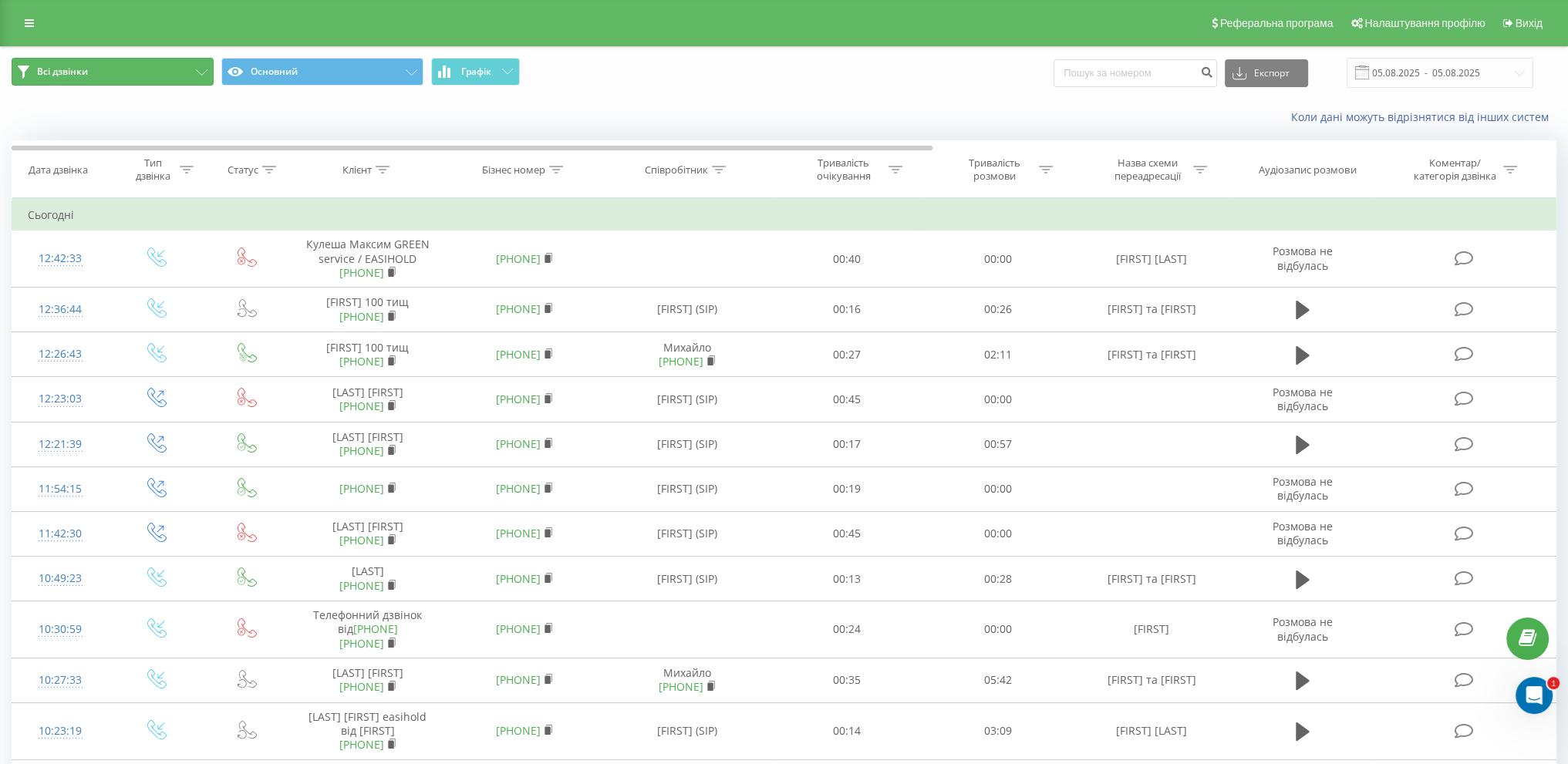 click 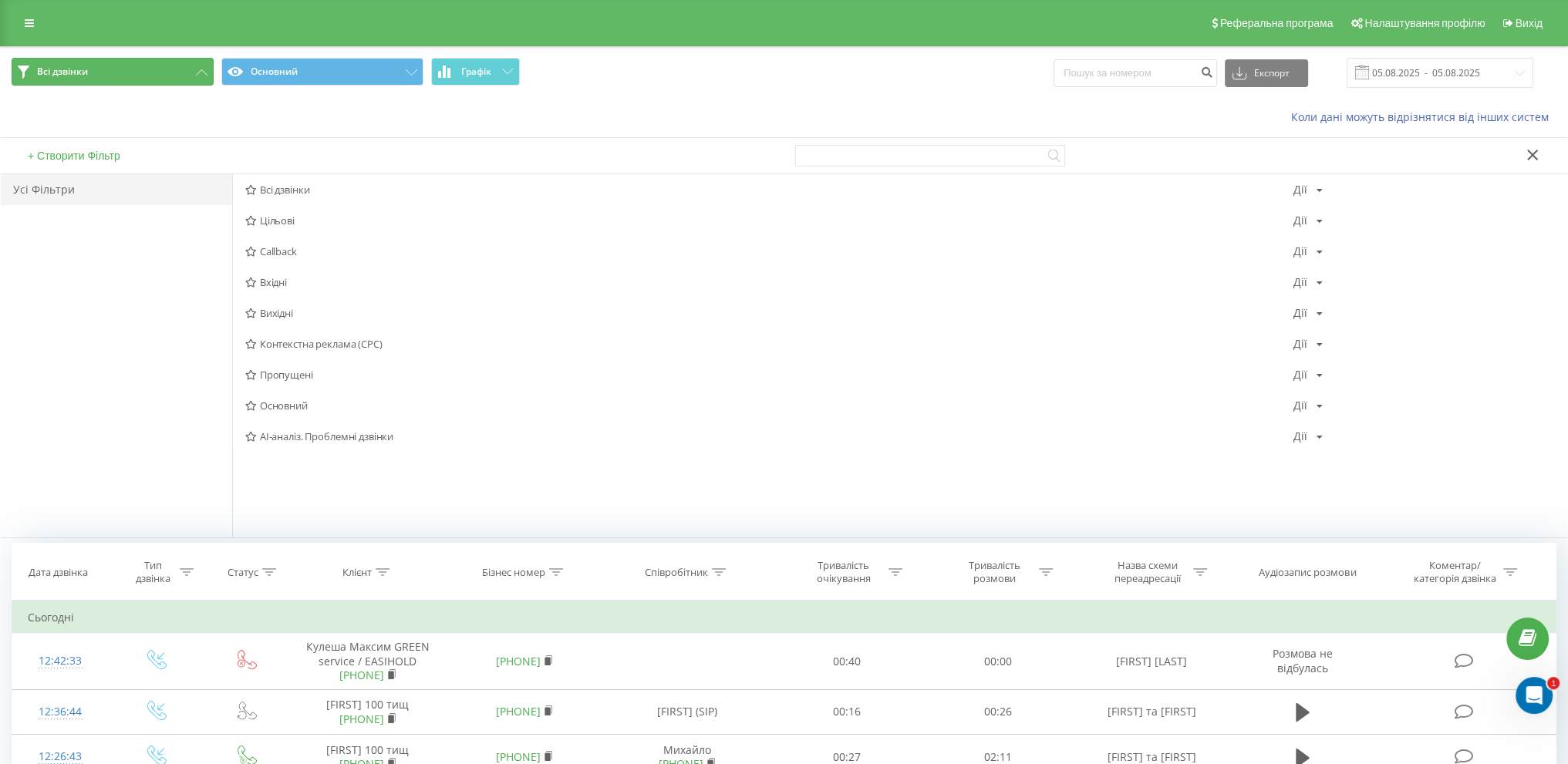 click 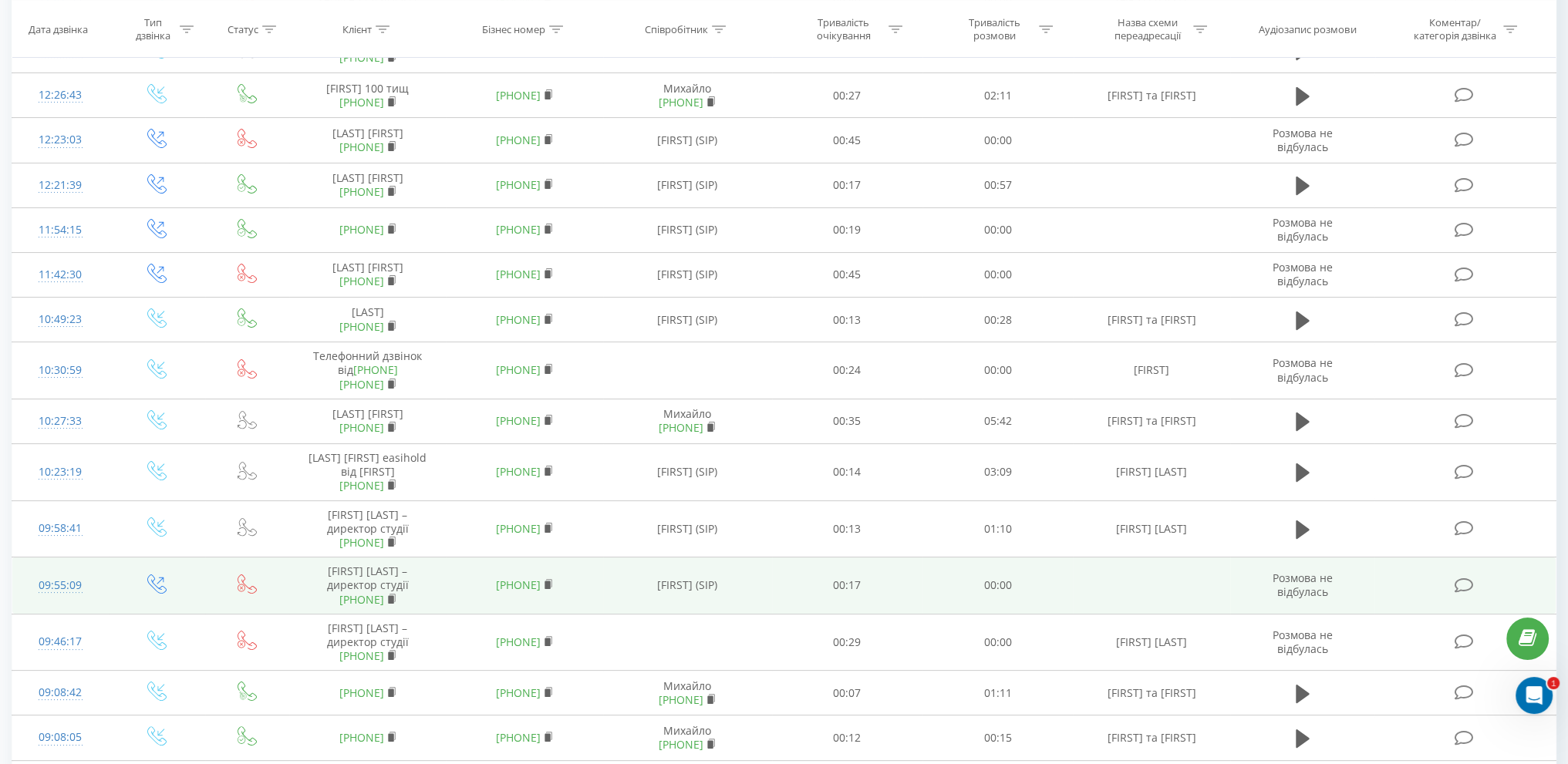 scroll, scrollTop: 355, scrollLeft: 0, axis: vertical 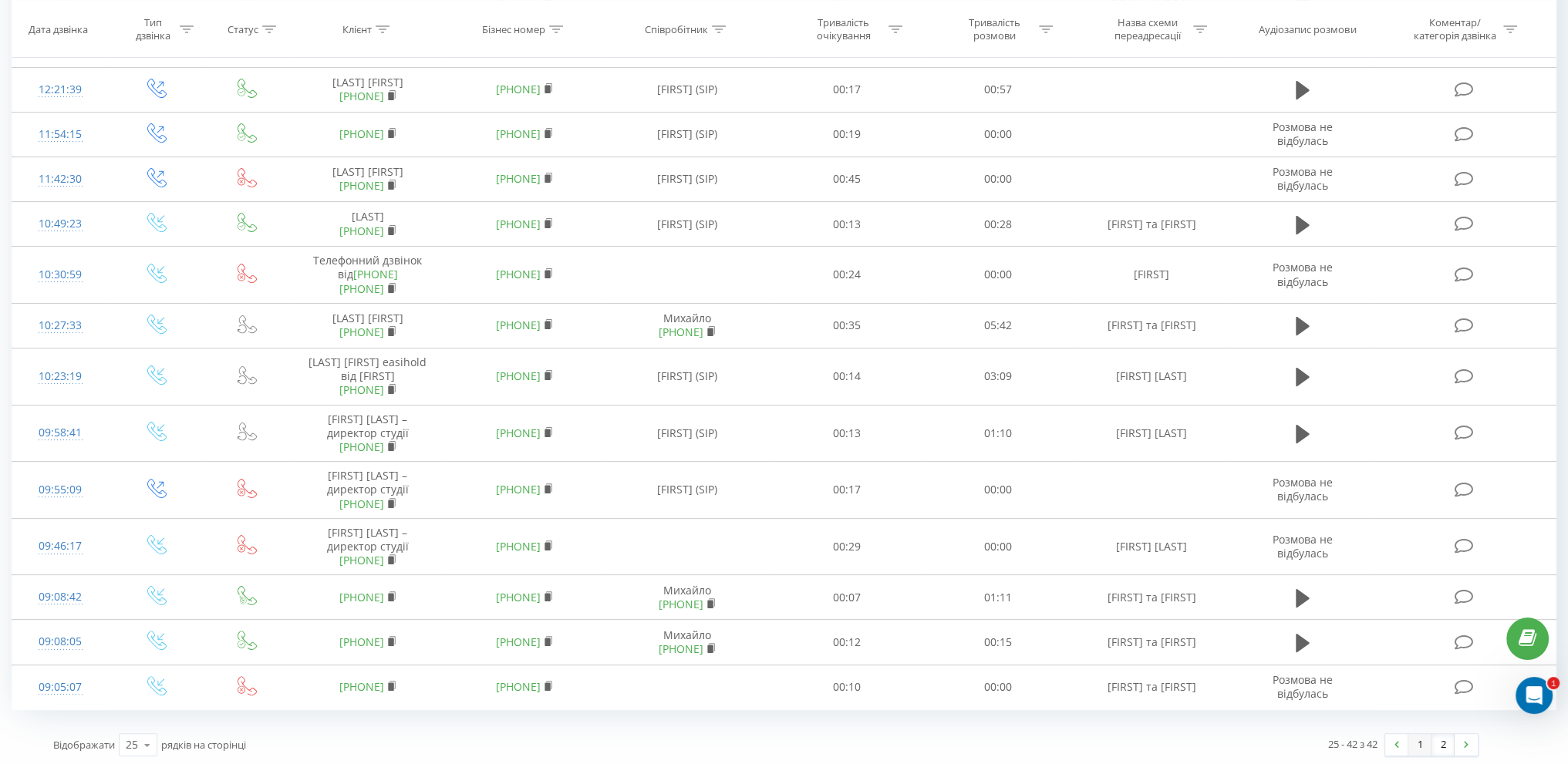 click on "1" at bounding box center [1420, 745] 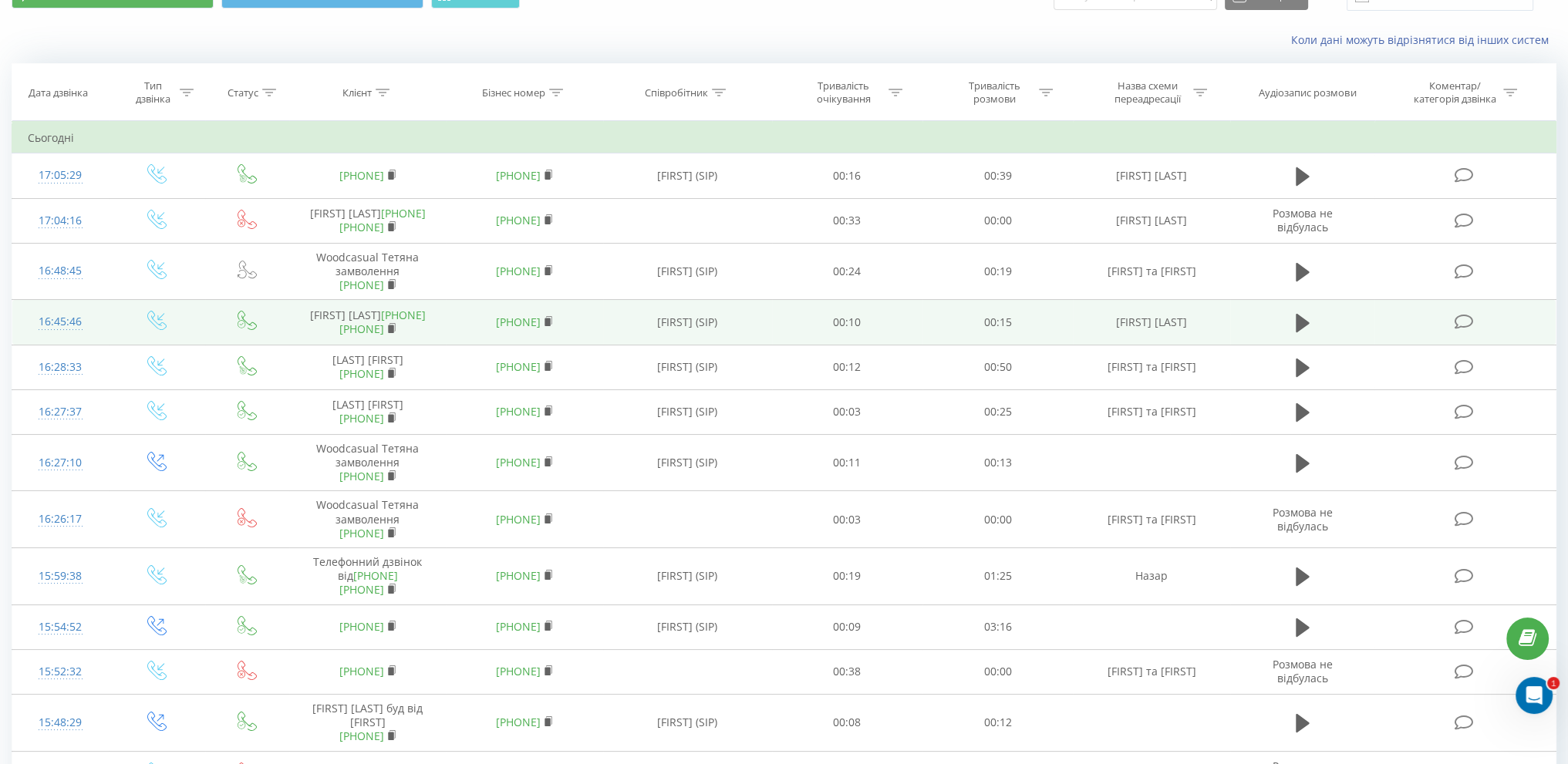 scroll, scrollTop: 0, scrollLeft: 0, axis: both 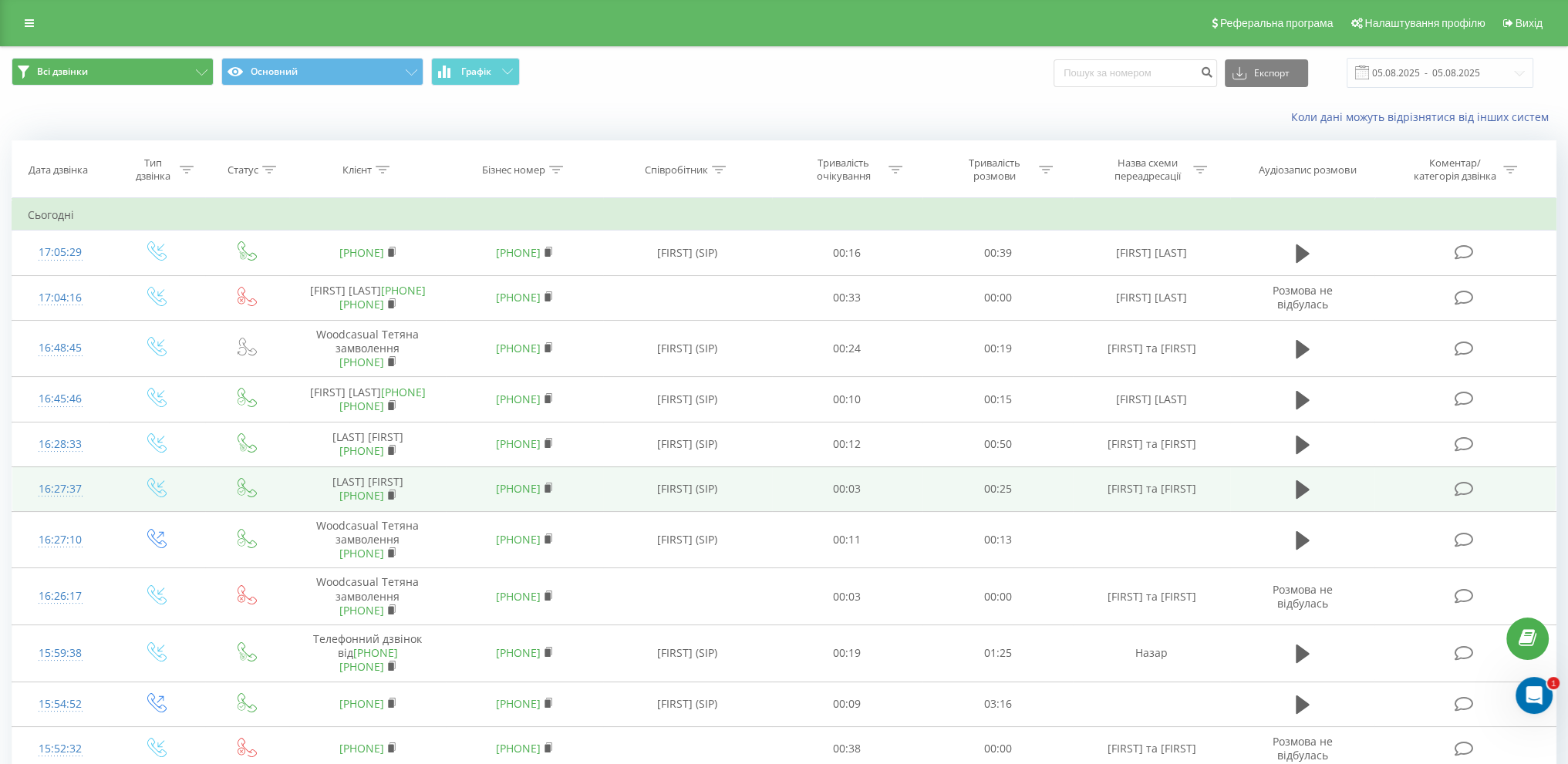 click at bounding box center (247, 489) 